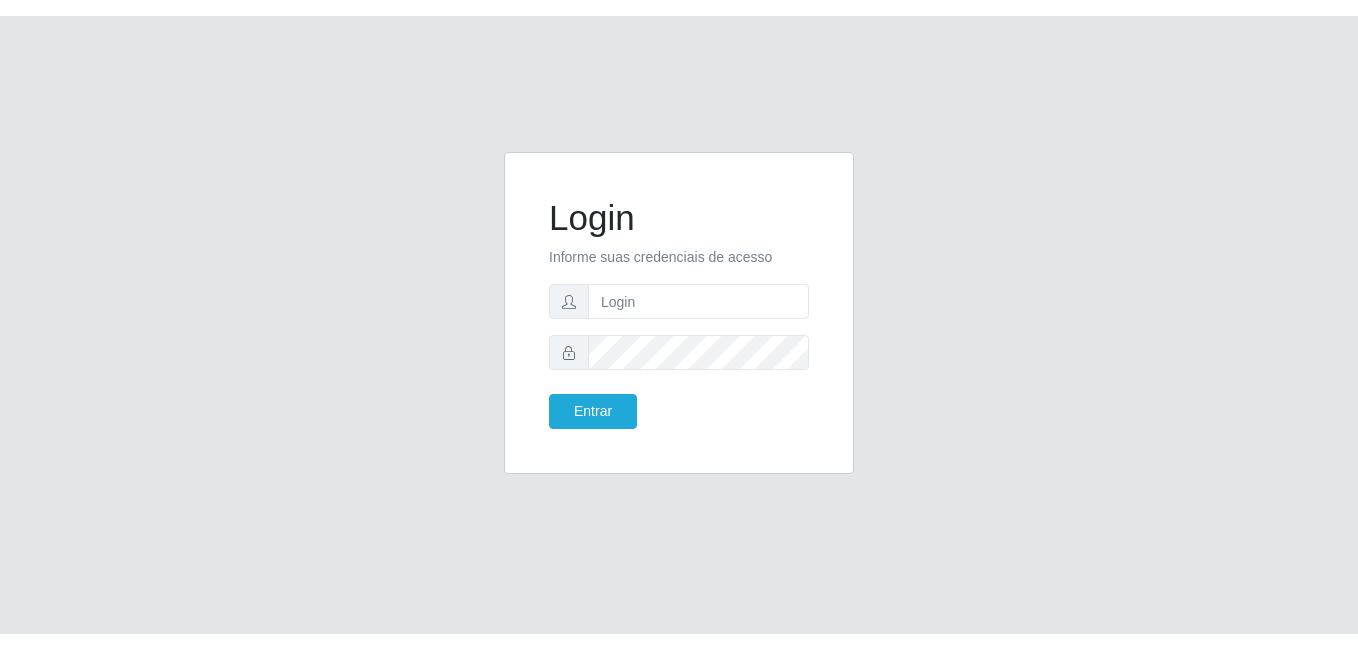 scroll, scrollTop: 0, scrollLeft: 0, axis: both 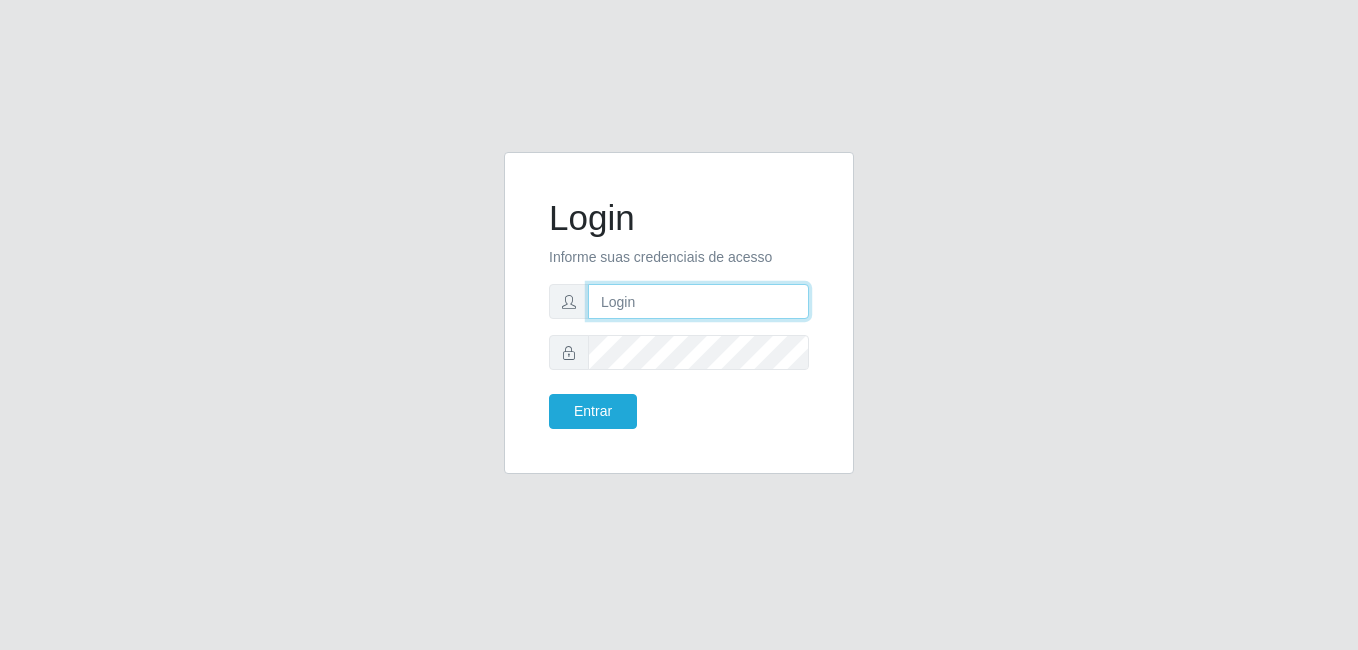 click at bounding box center [698, 301] 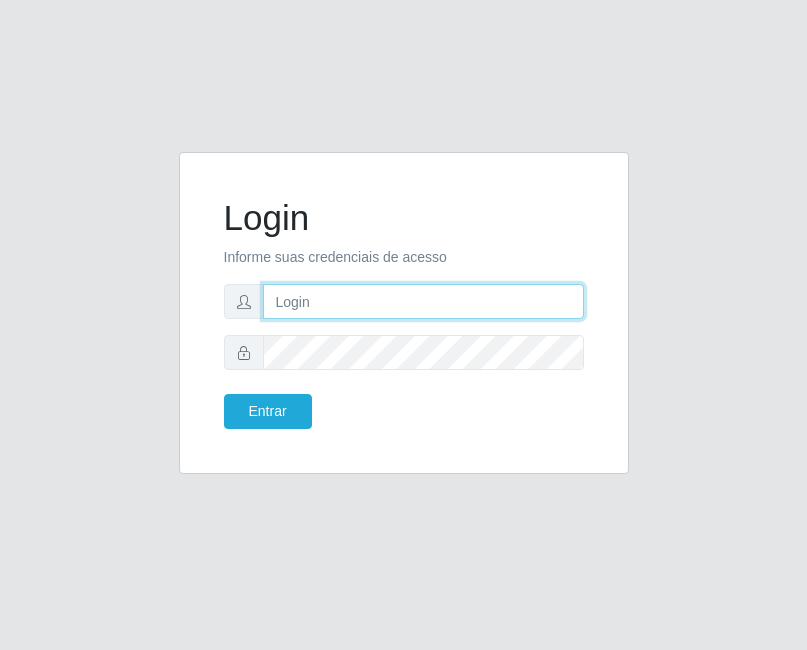 click at bounding box center [423, 301] 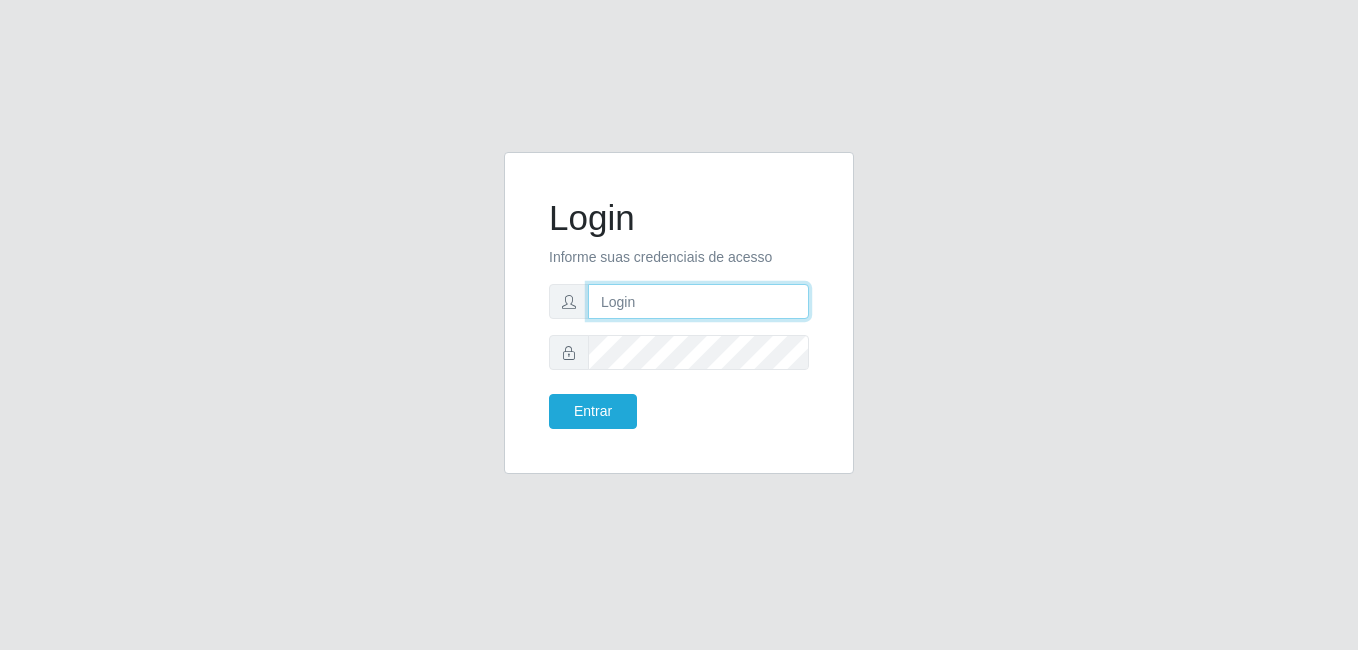 click at bounding box center [698, 301] 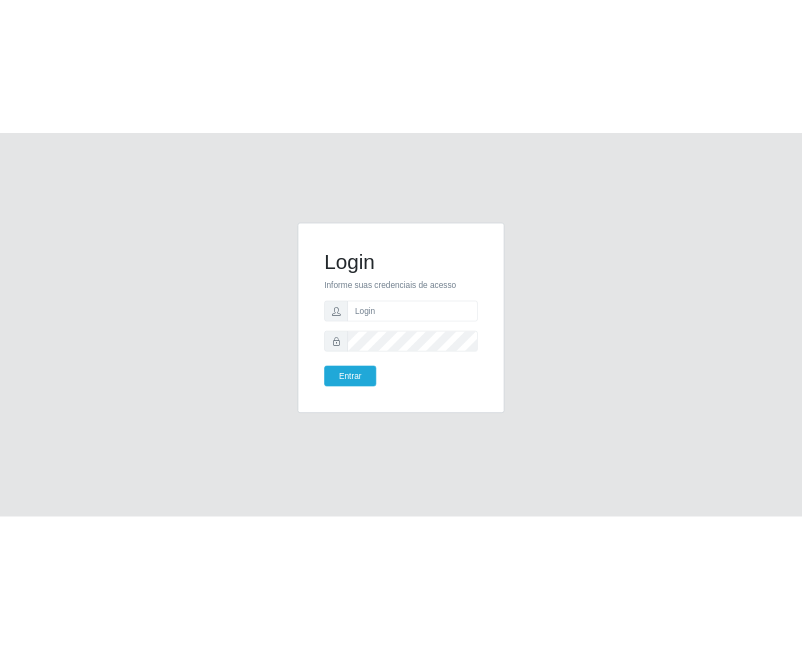 scroll, scrollTop: 0, scrollLeft: 0, axis: both 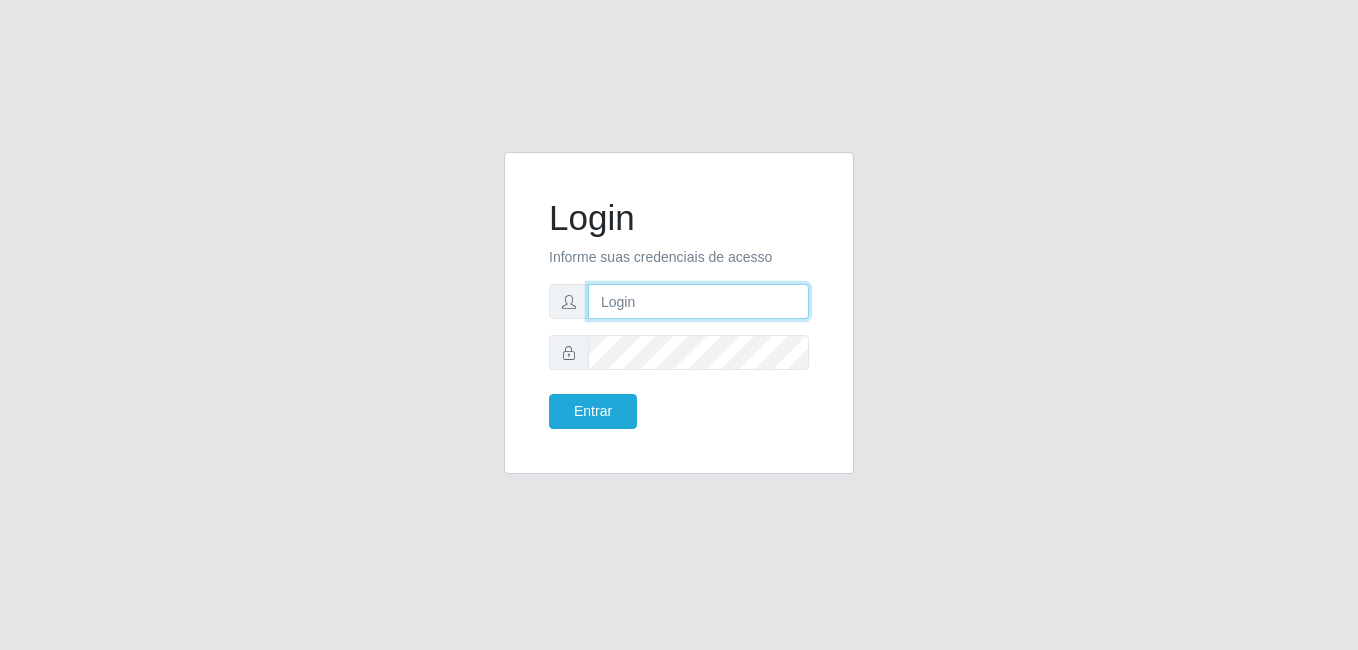 click at bounding box center [698, 301] 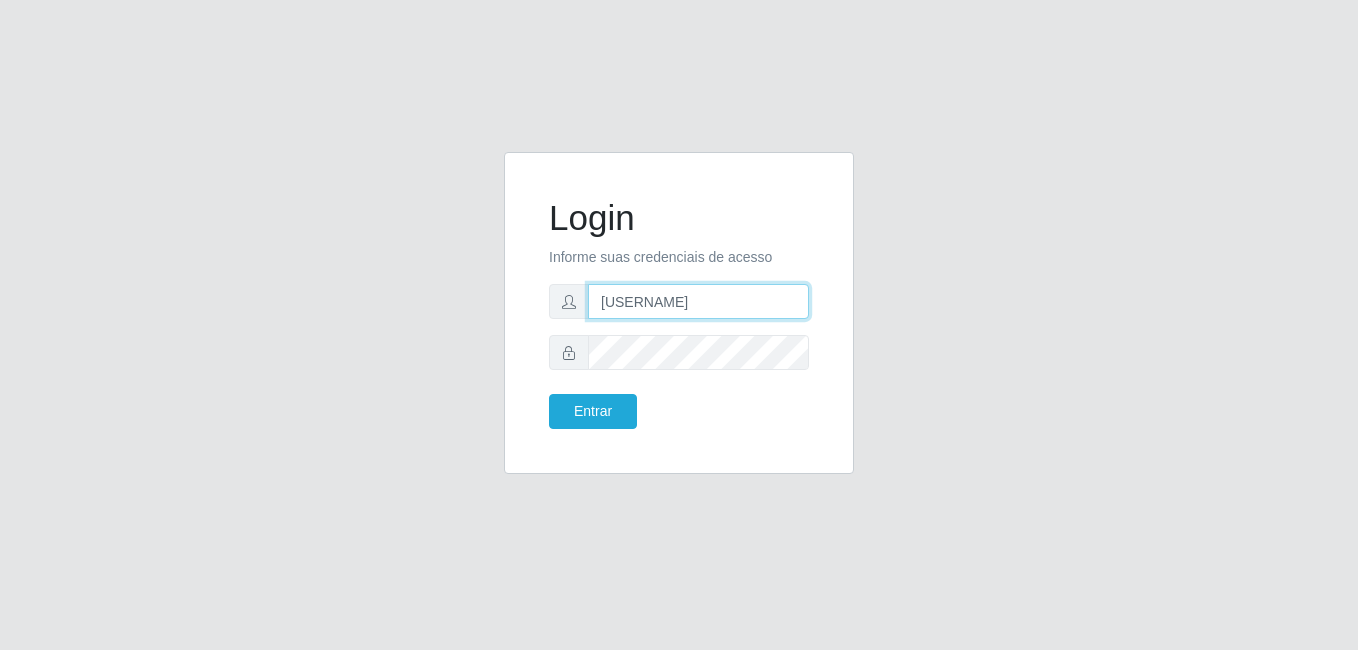 type on "j" 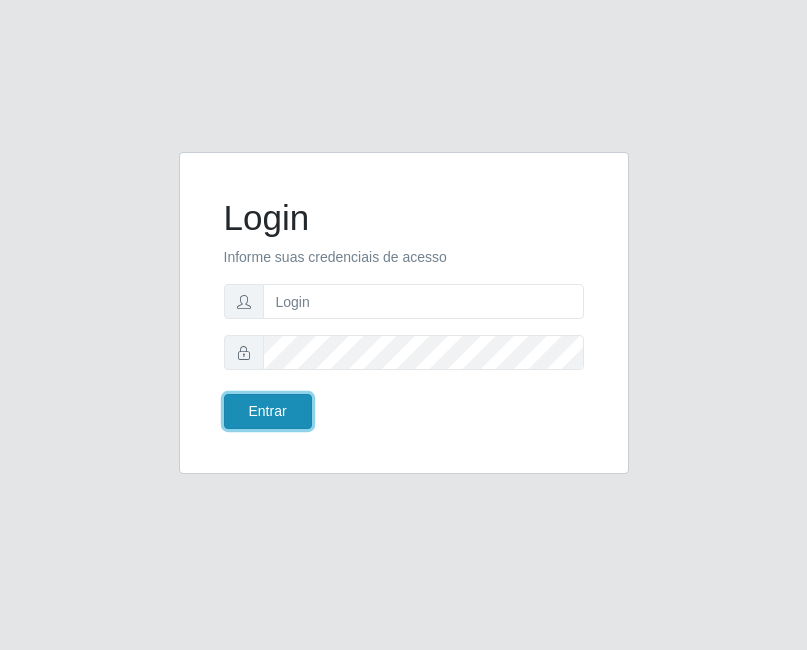 click on "Entrar" at bounding box center (268, 411) 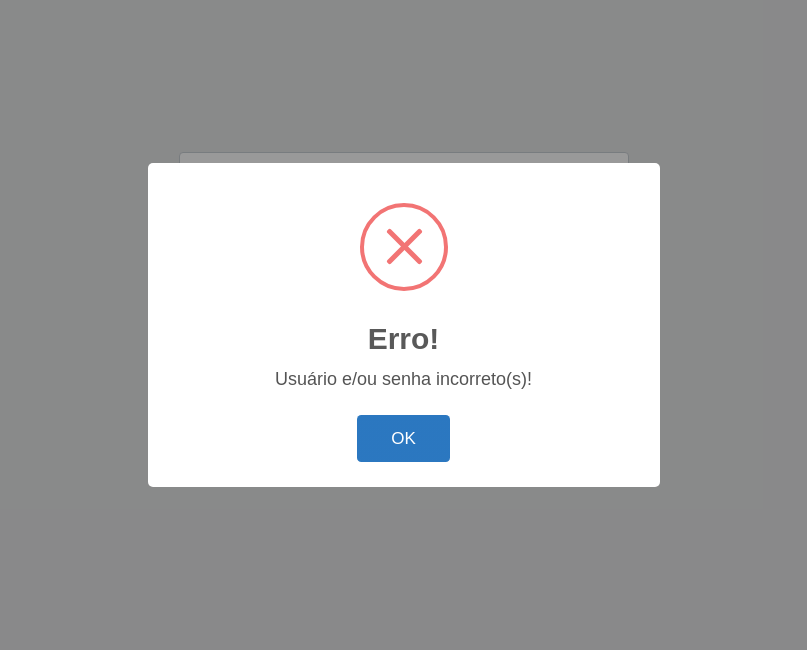 click on "OK" at bounding box center [403, 438] 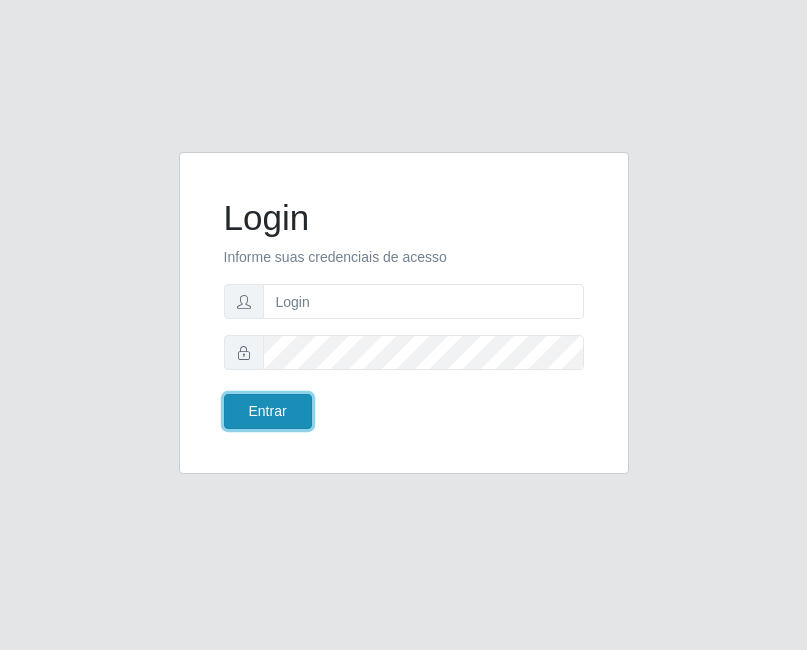 click on "Entrar" at bounding box center [268, 411] 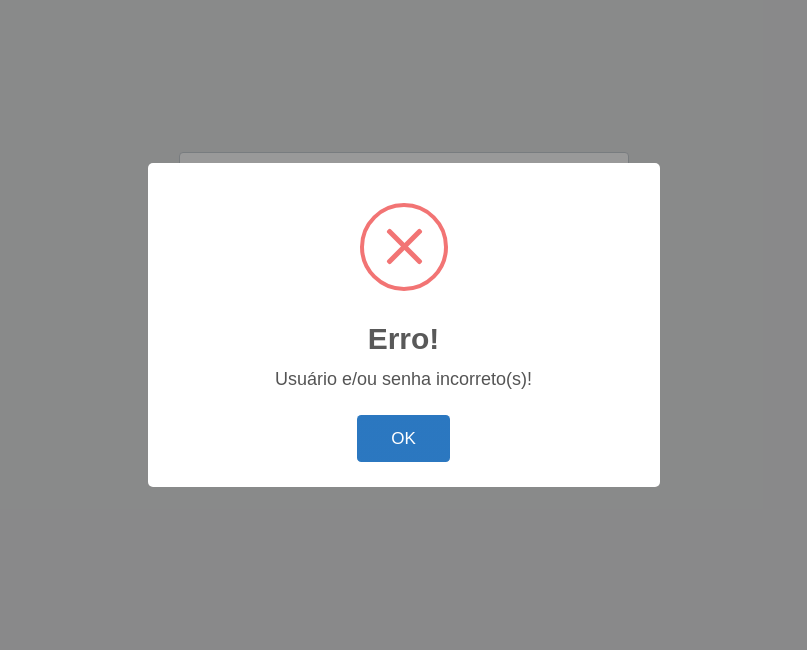 click on "OK" at bounding box center (403, 438) 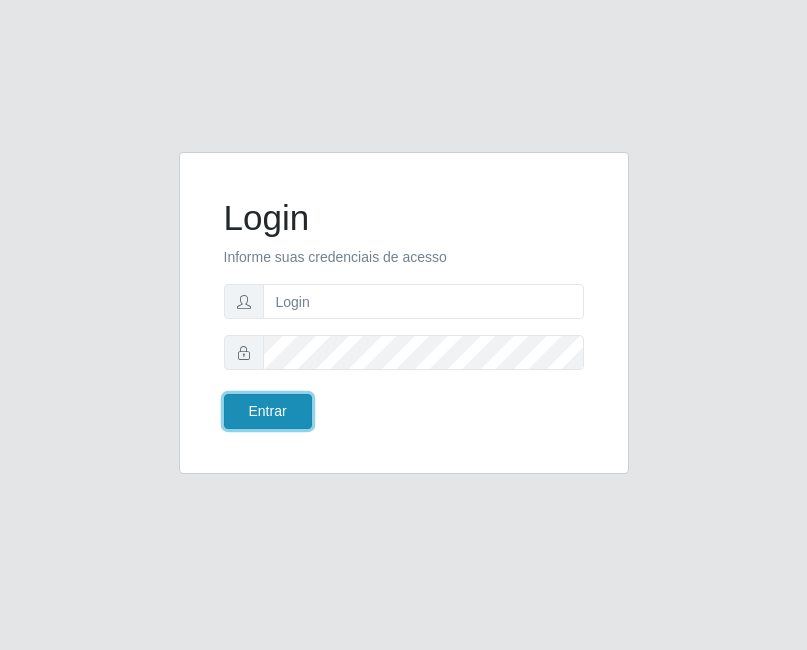 click on "Entrar" at bounding box center [268, 411] 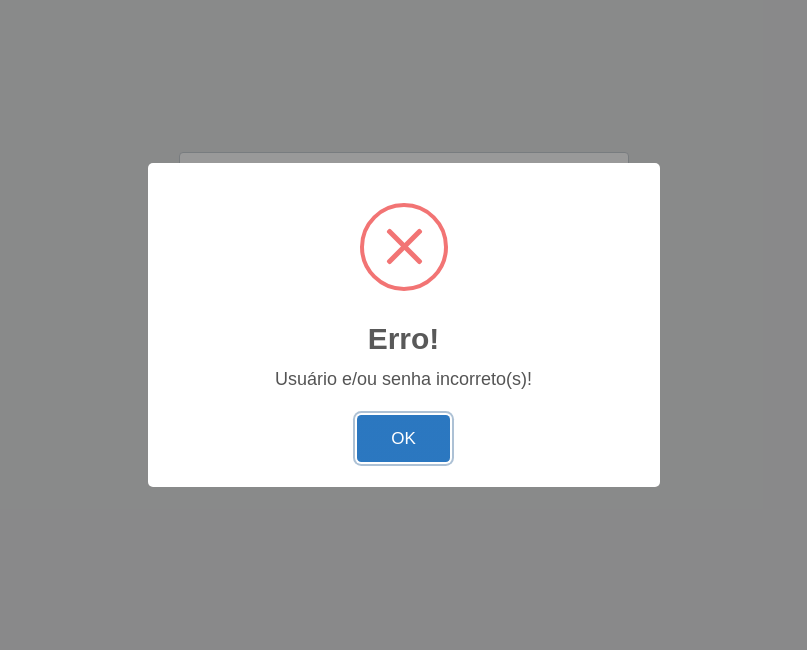 click on "OK" at bounding box center (403, 438) 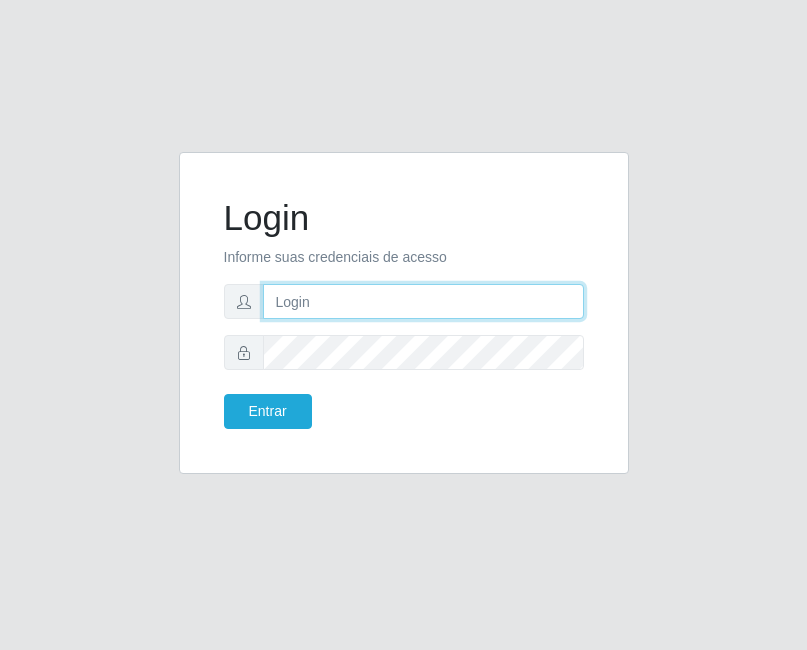 click at bounding box center (423, 301) 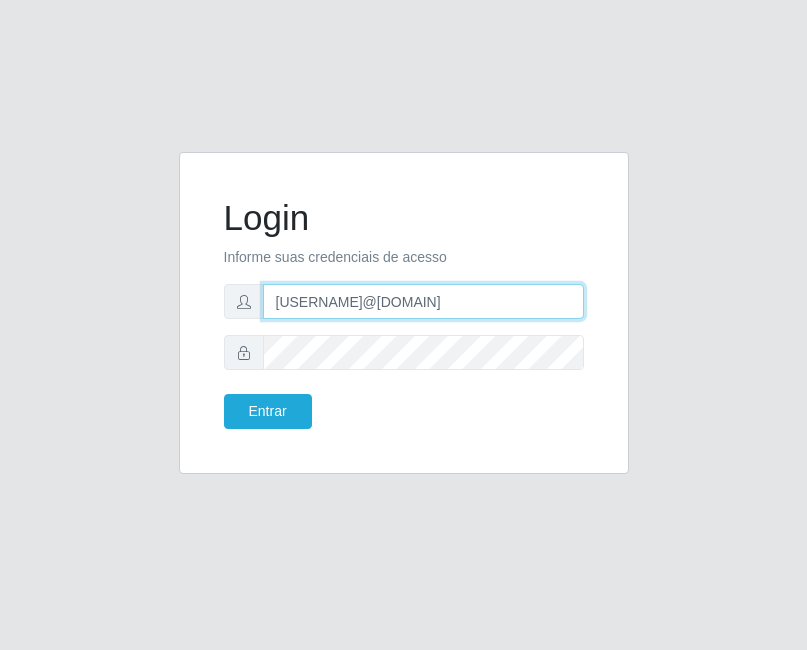 click on "[USERNAME]@[DOMAIN]" at bounding box center (423, 301) 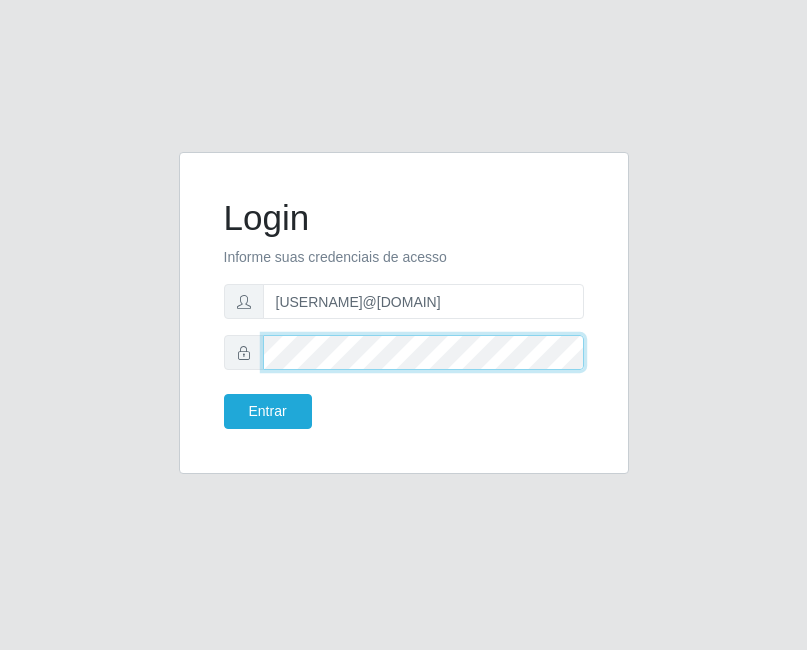 click on "Entrar" at bounding box center (268, 411) 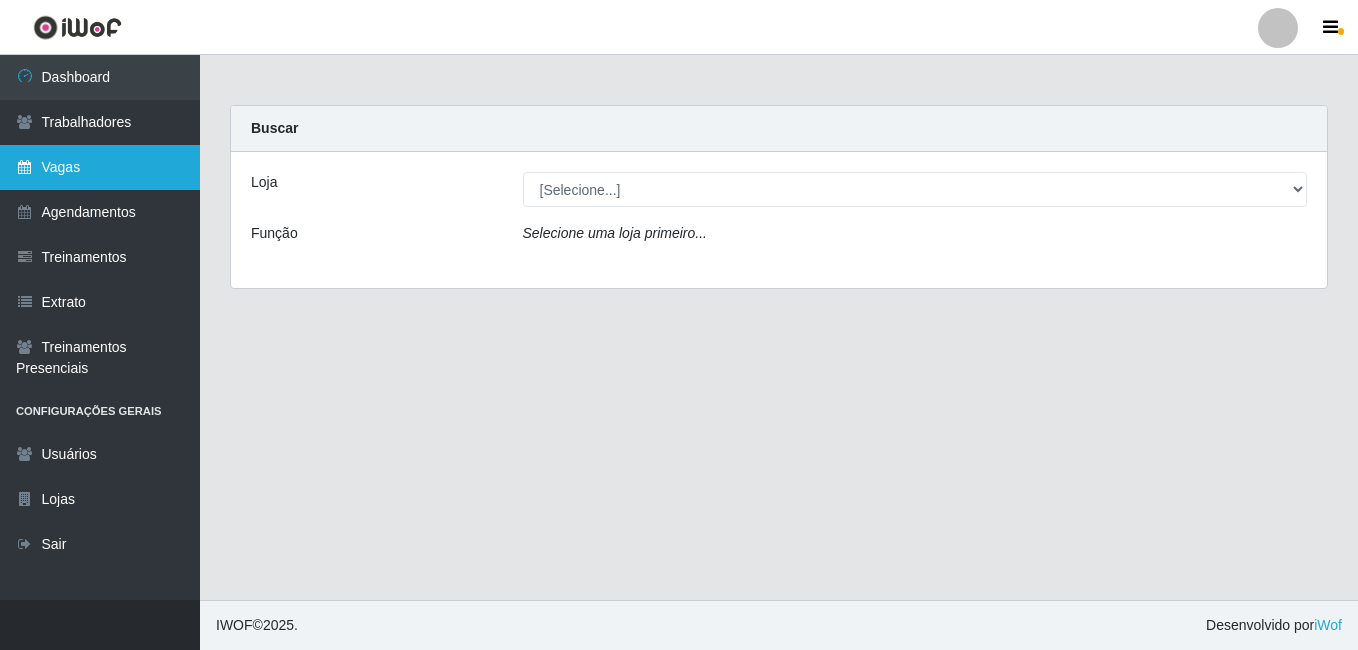 click on "Vagas" at bounding box center [100, 167] 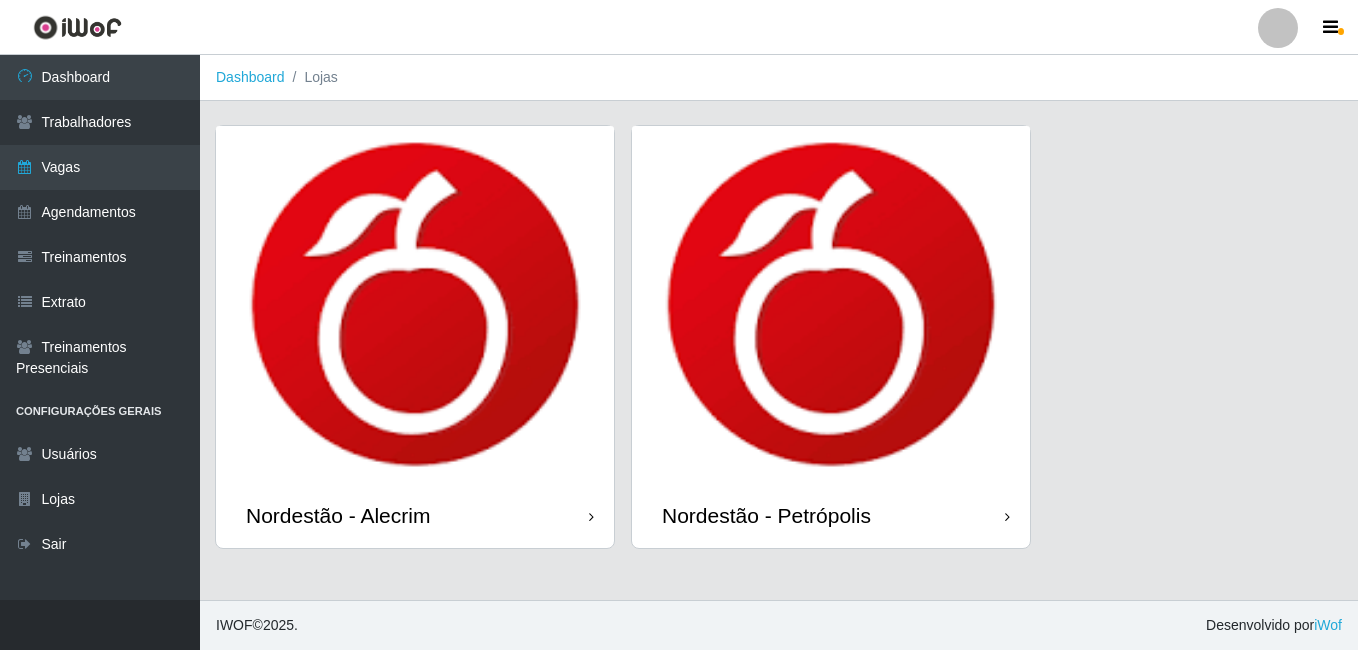 click at bounding box center [415, 304] 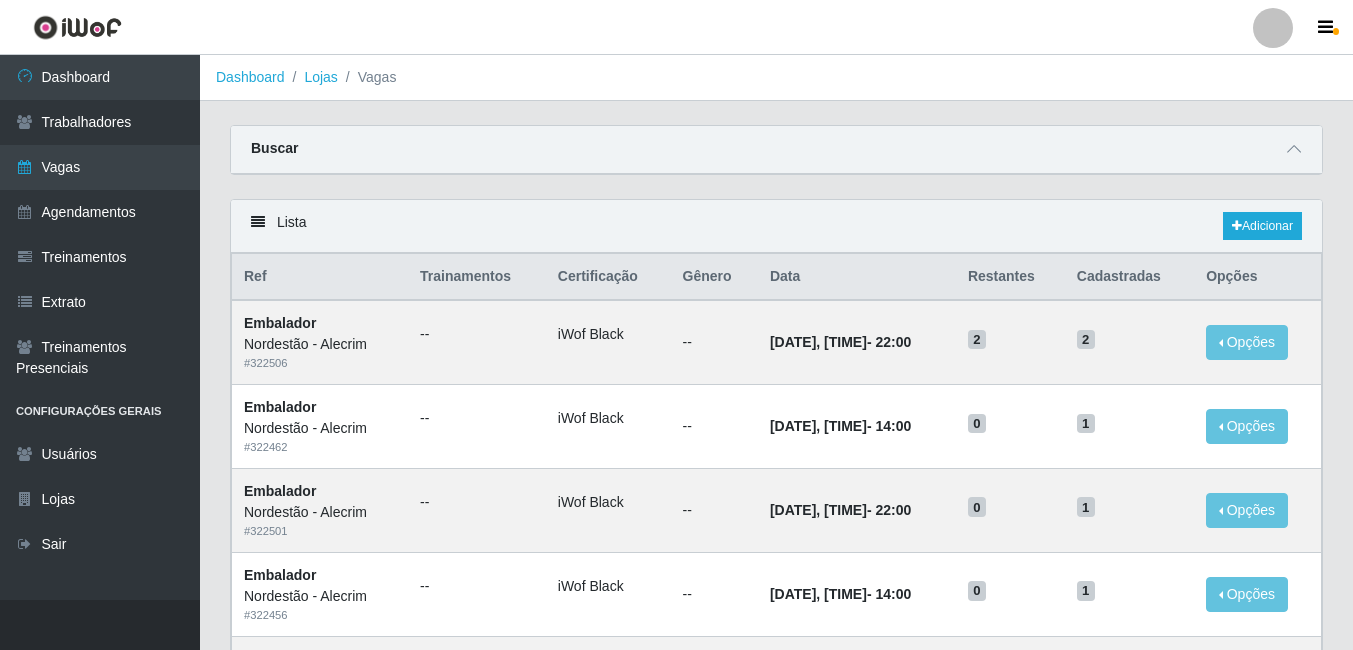 click on "Buscar" at bounding box center (776, 150) 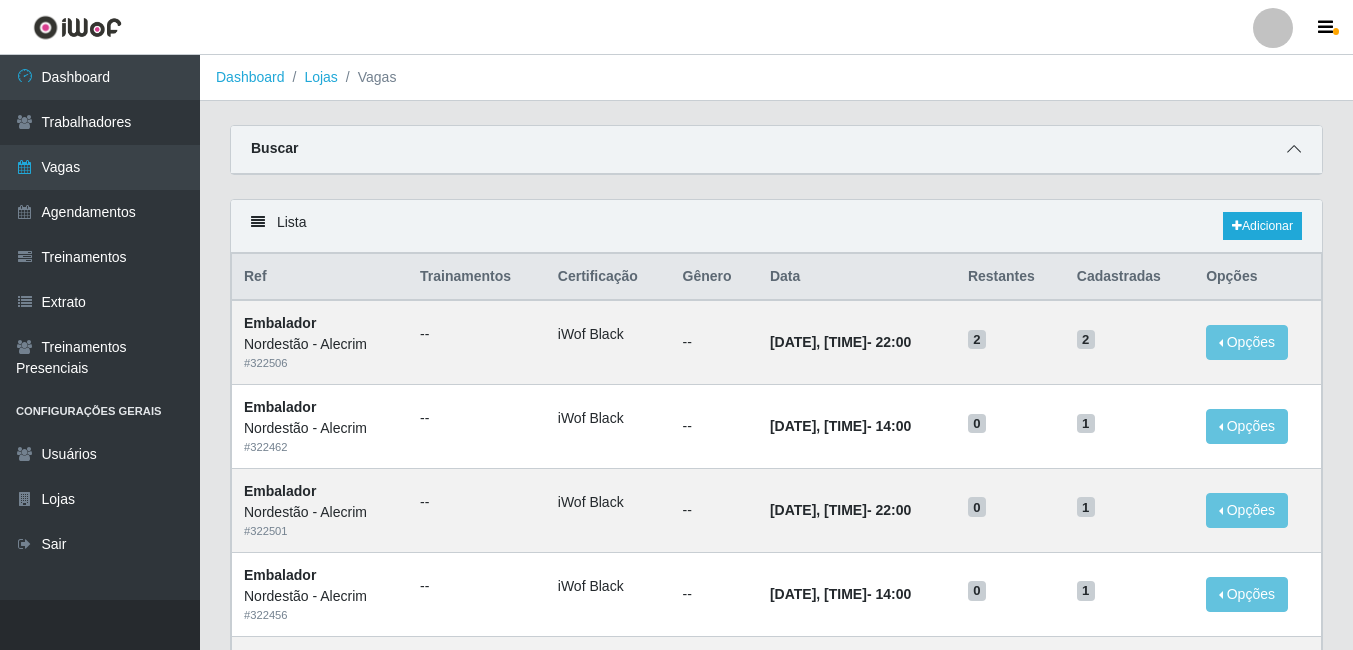 click at bounding box center [1294, 149] 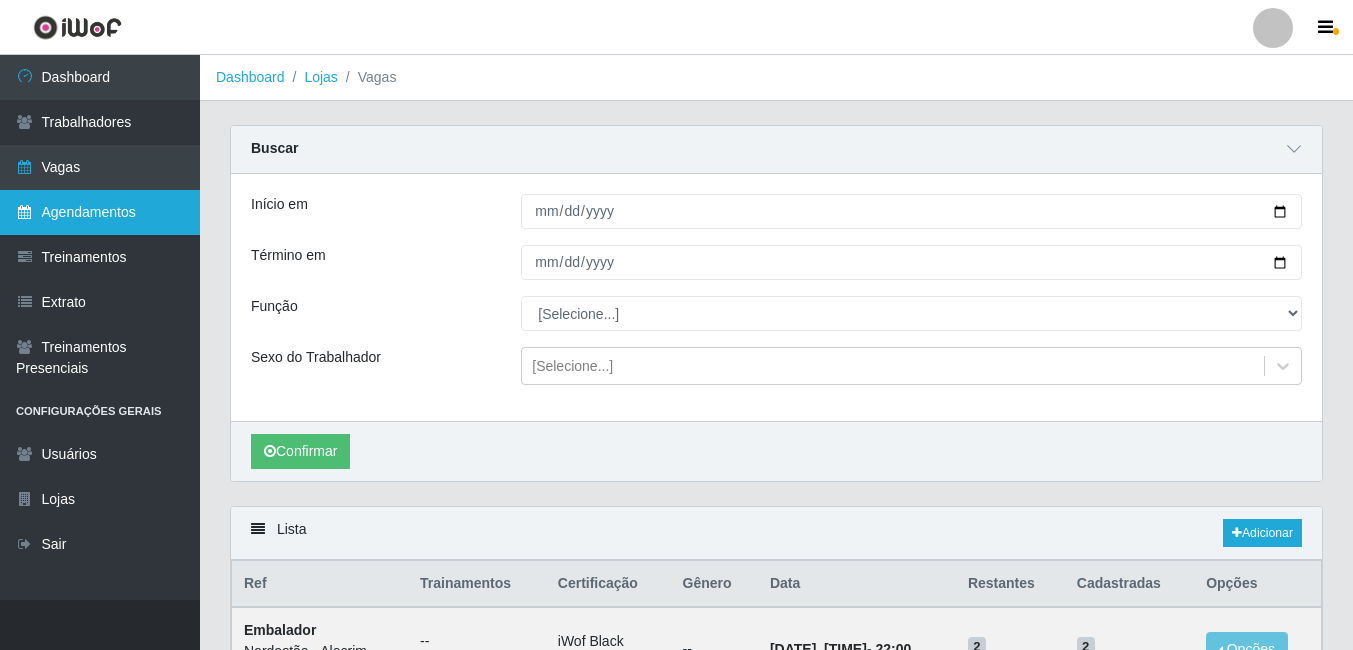 click on "Agendamentos" at bounding box center [100, 212] 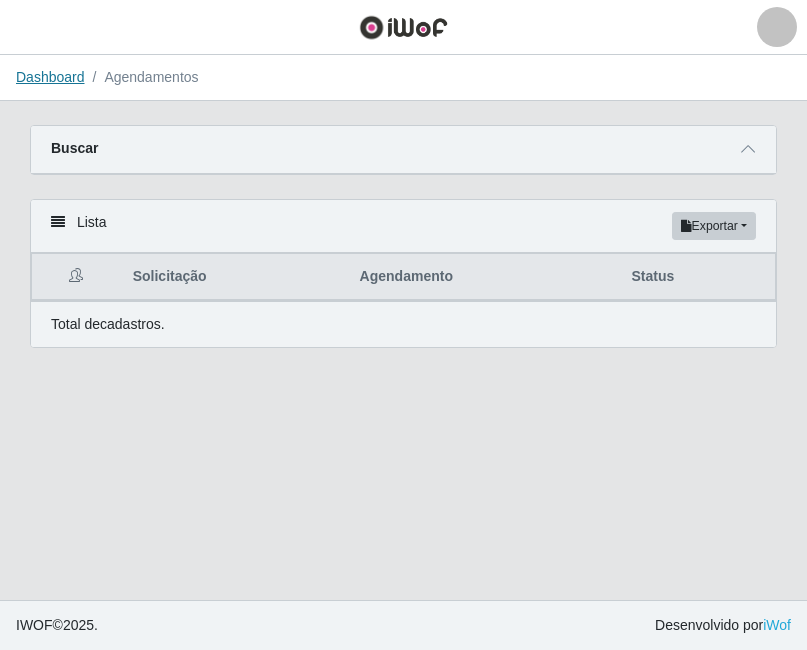click on "Dashboard" at bounding box center (50, 77) 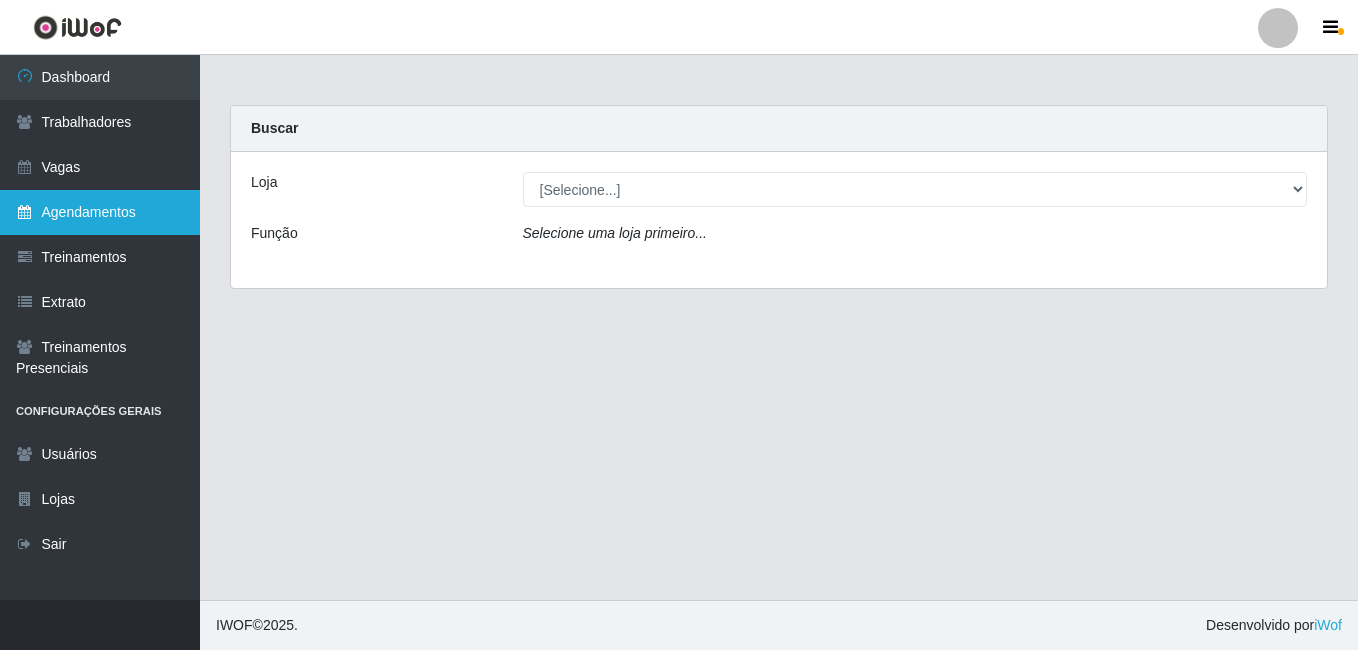 click on "Agendamentos" at bounding box center [100, 212] 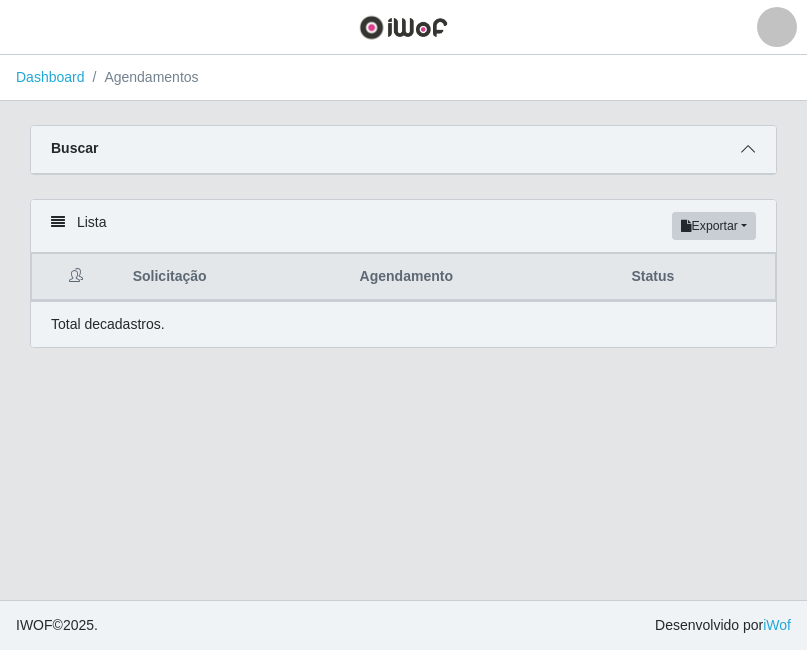 click at bounding box center [748, 149] 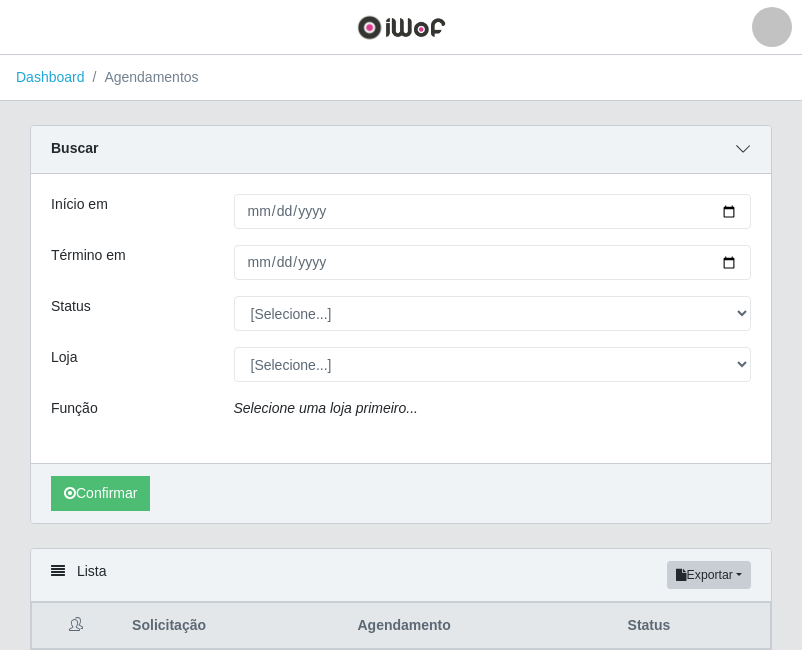 click at bounding box center [743, 149] 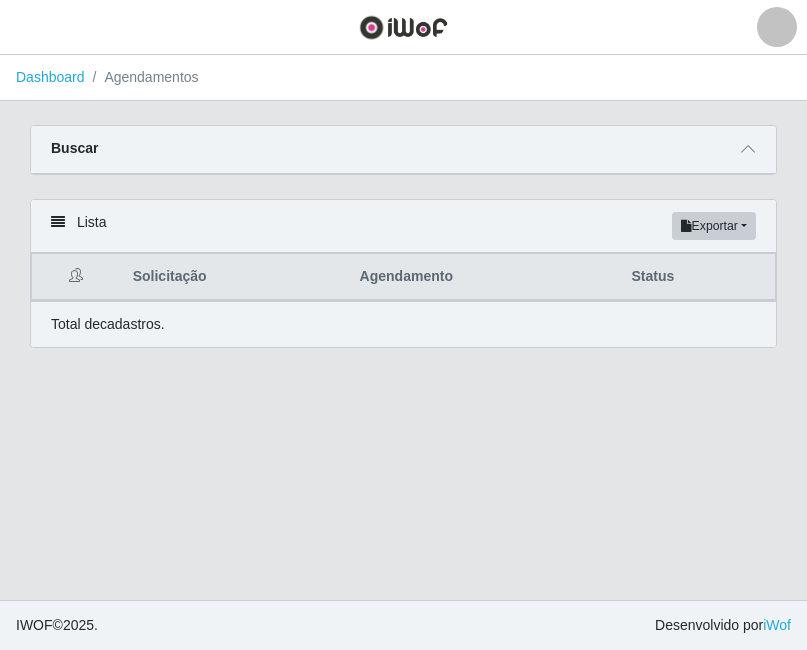 click on "Buscar" at bounding box center (403, 150) 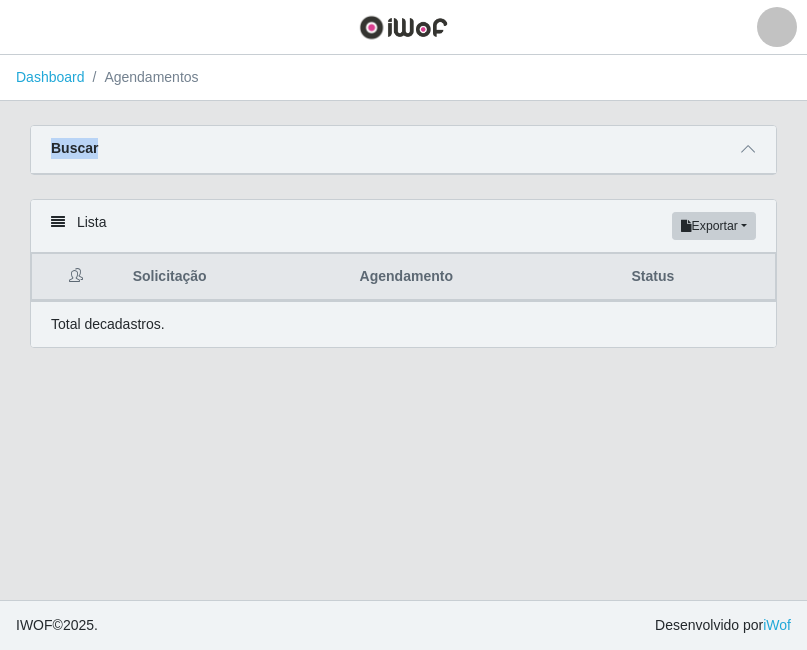 click on "Buscar" at bounding box center (74, 148) 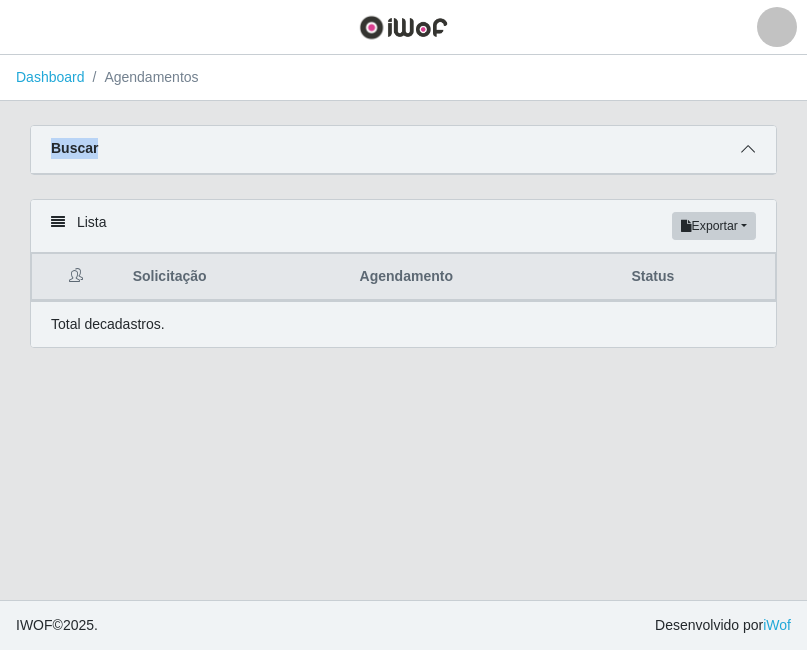 click at bounding box center (748, 149) 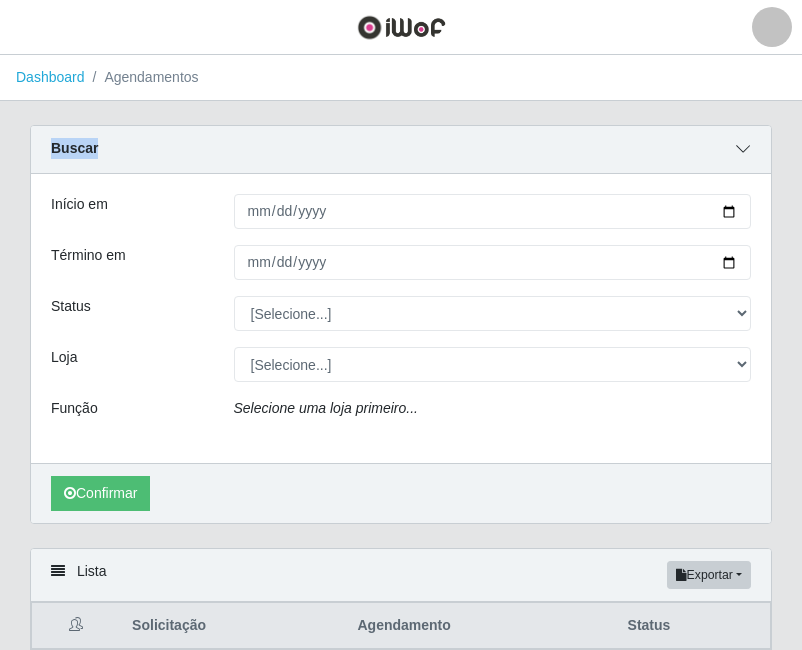 click at bounding box center (743, 149) 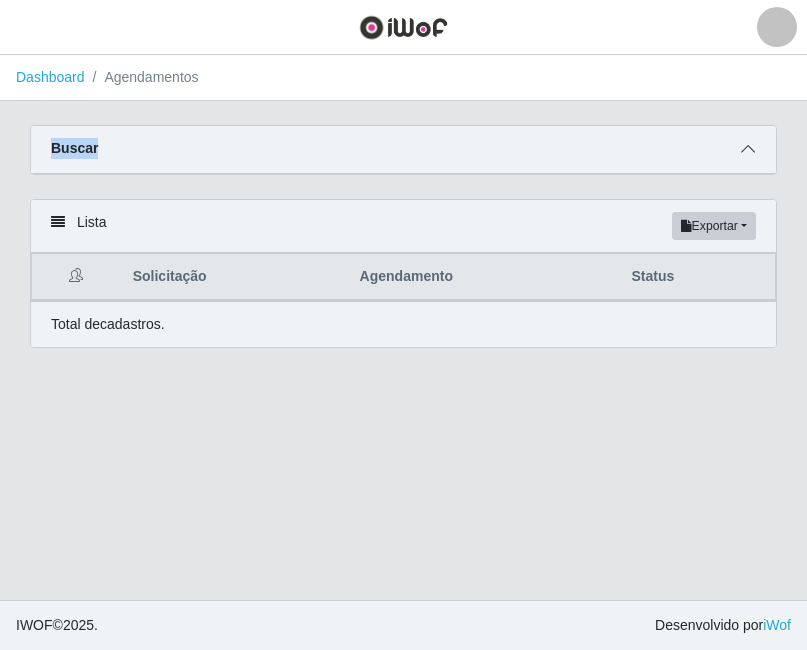 click at bounding box center (748, 149) 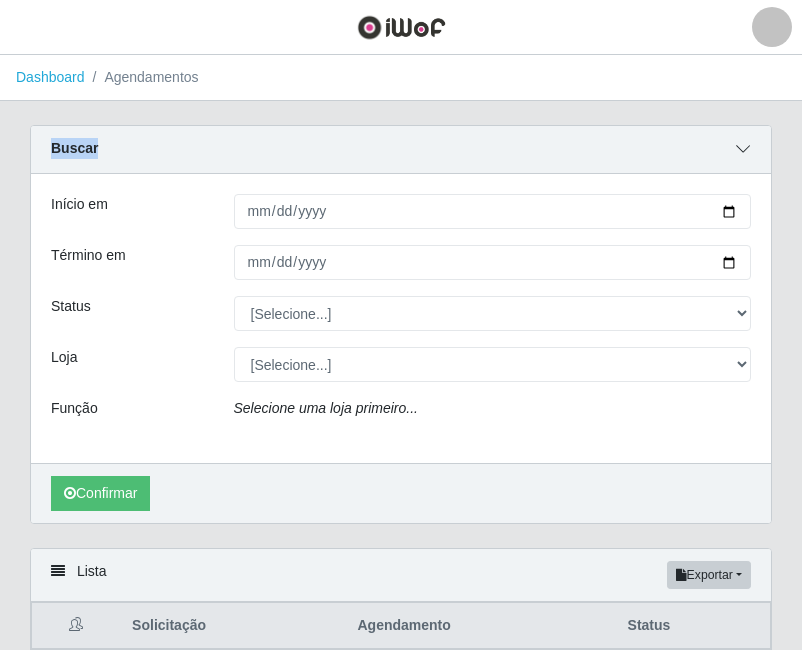 click at bounding box center [743, 149] 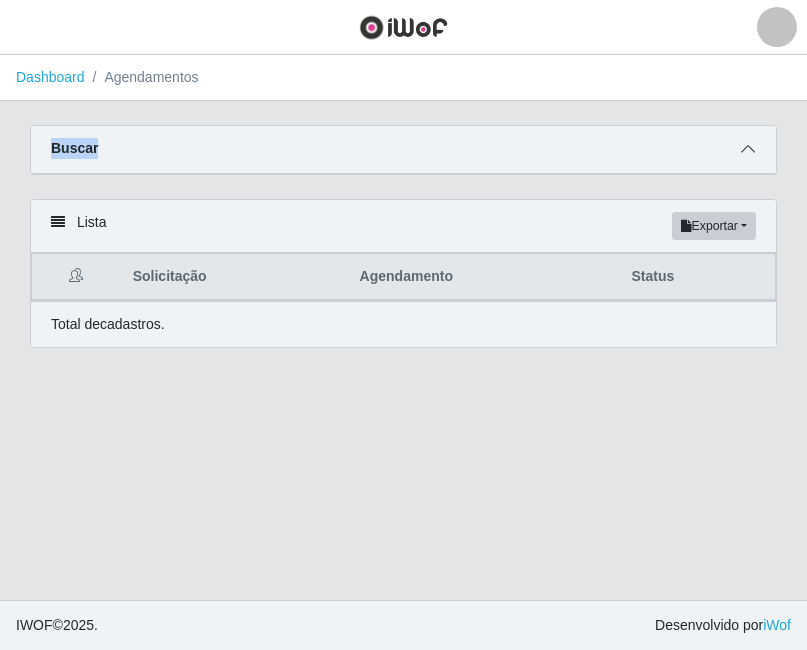 click at bounding box center (748, 149) 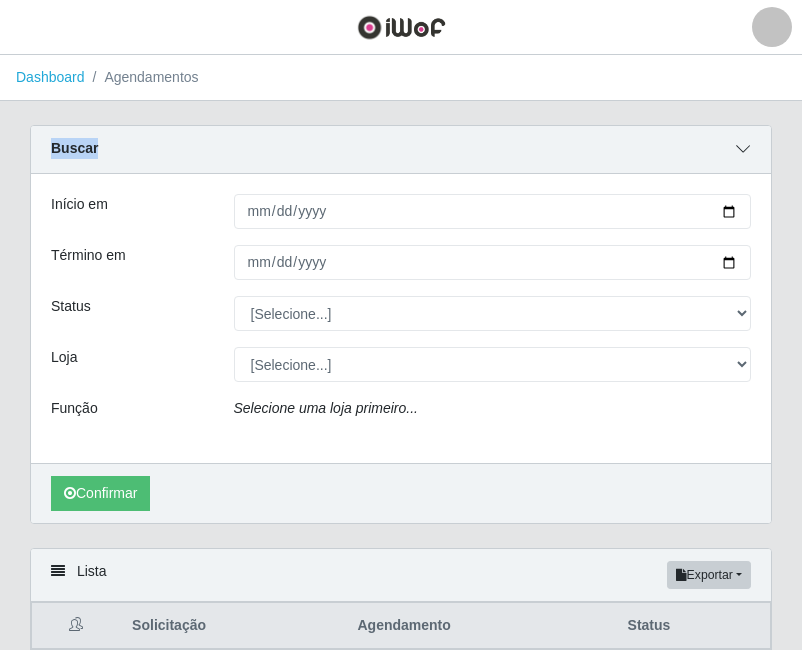 click at bounding box center [743, 149] 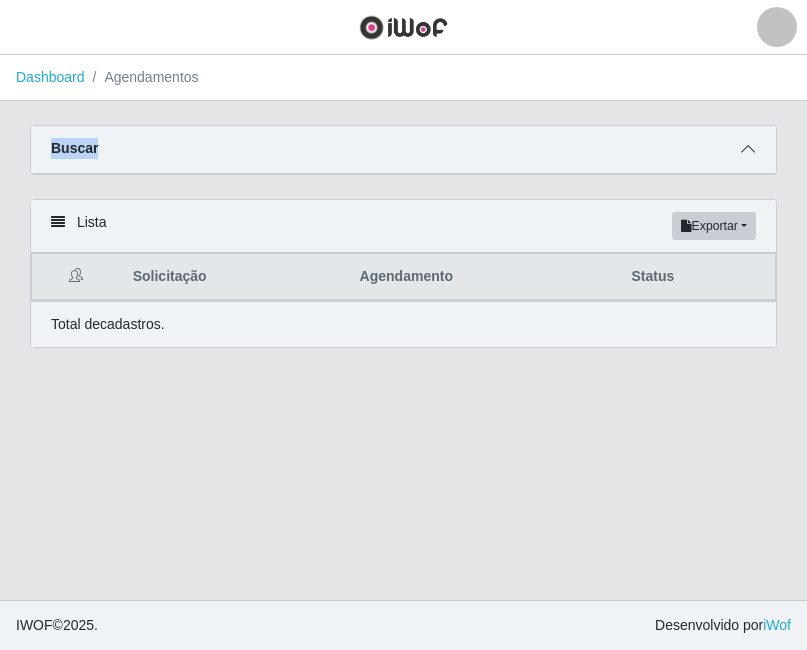 click at bounding box center [748, 149] 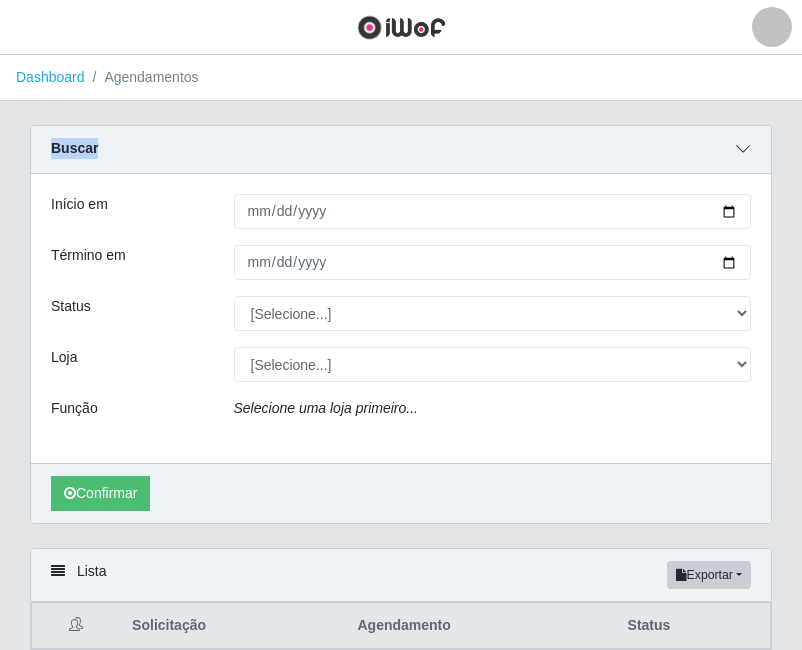 click at bounding box center (743, 149) 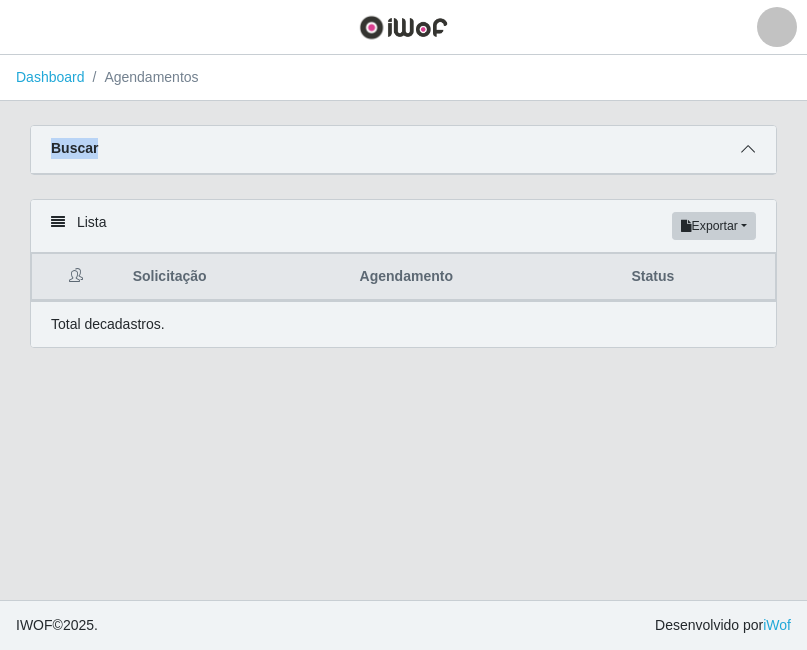 click at bounding box center [748, 149] 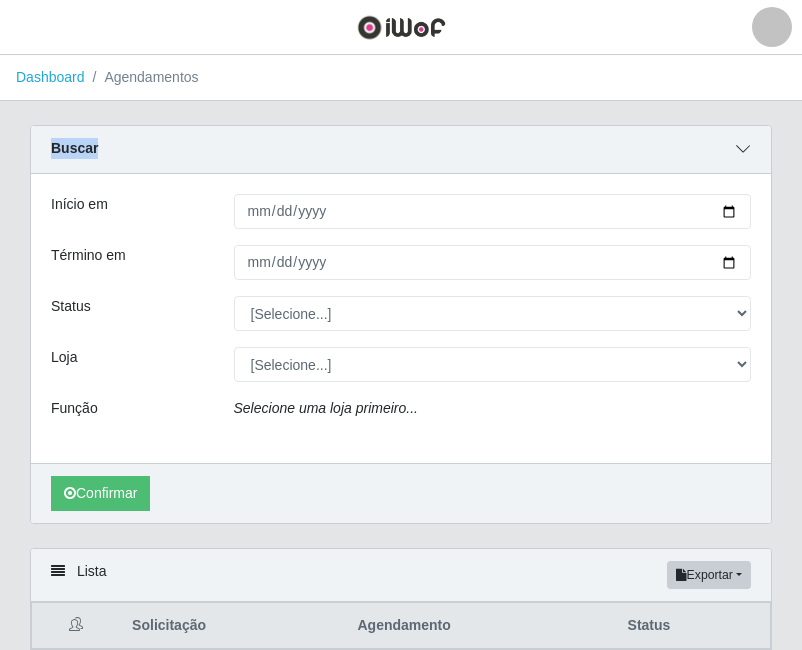 click at bounding box center [743, 149] 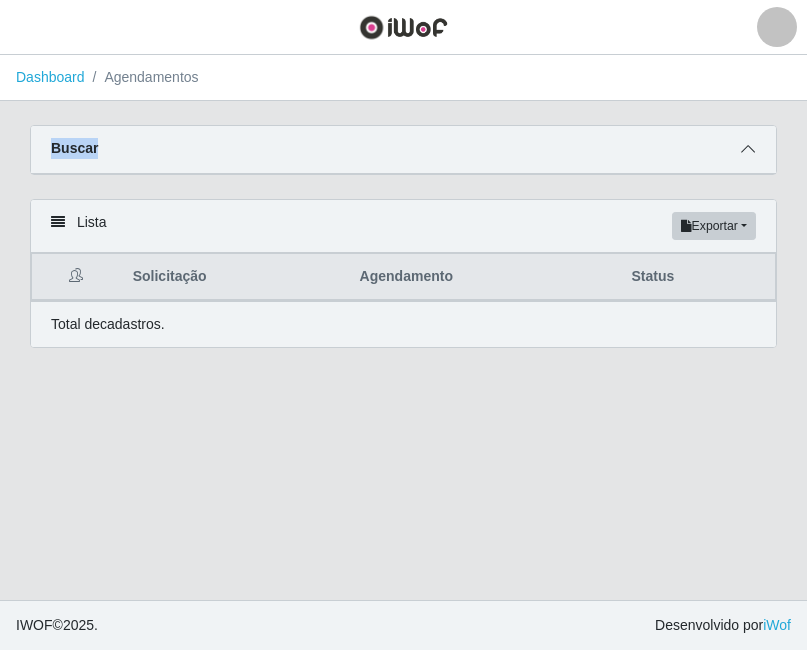 click at bounding box center (748, 149) 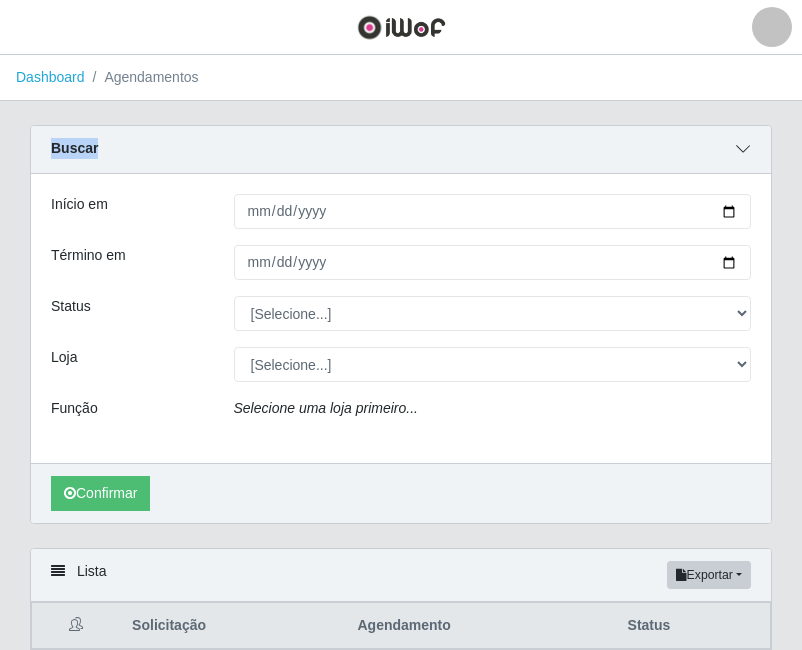 click at bounding box center [743, 149] 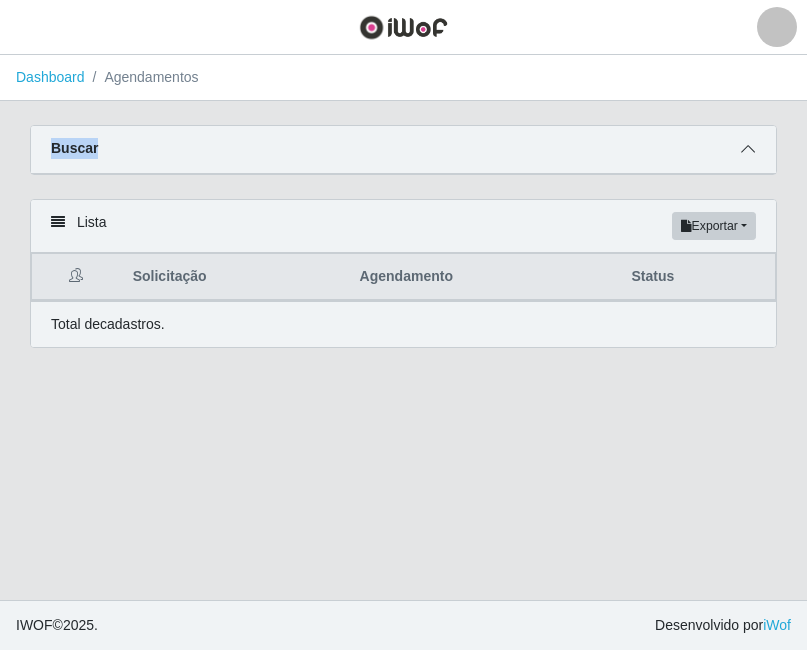 click at bounding box center (748, 149) 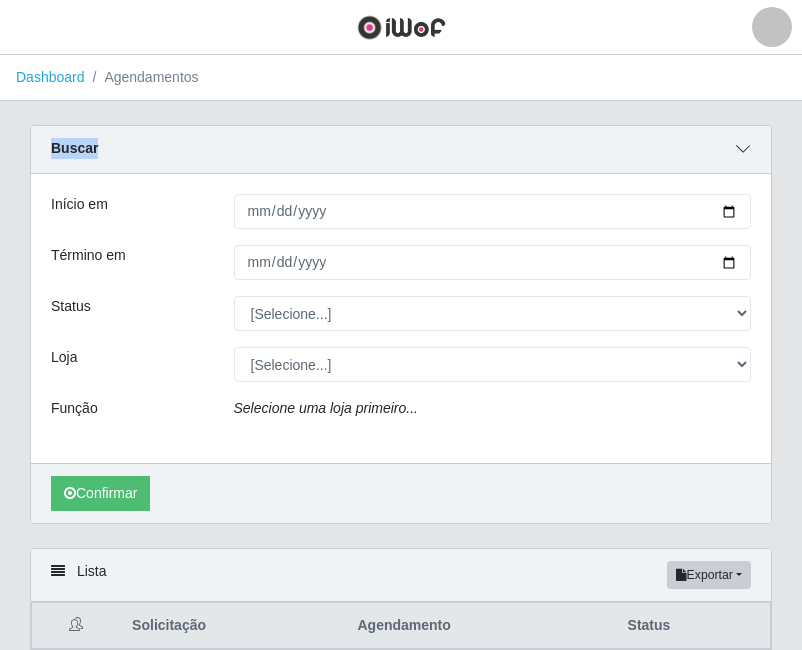 click at bounding box center (743, 149) 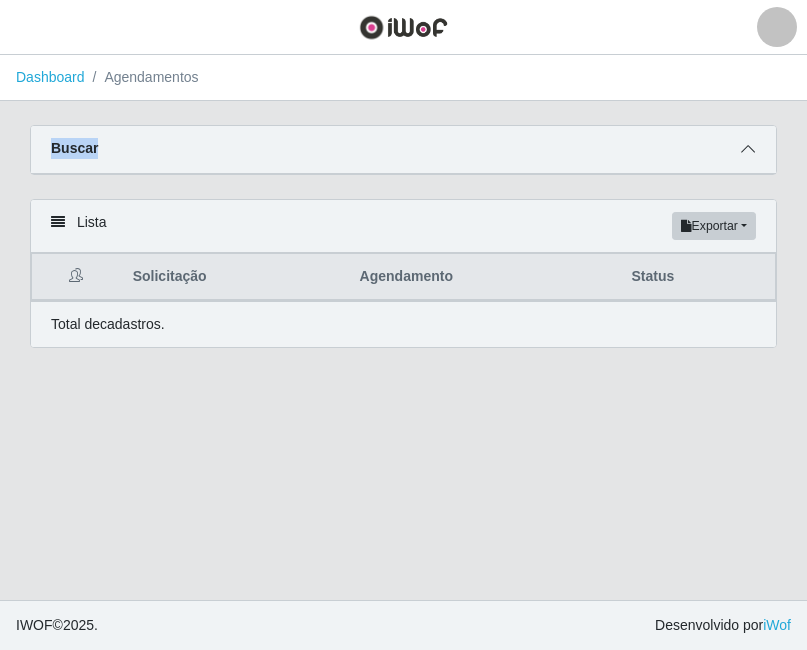 click at bounding box center (748, 149) 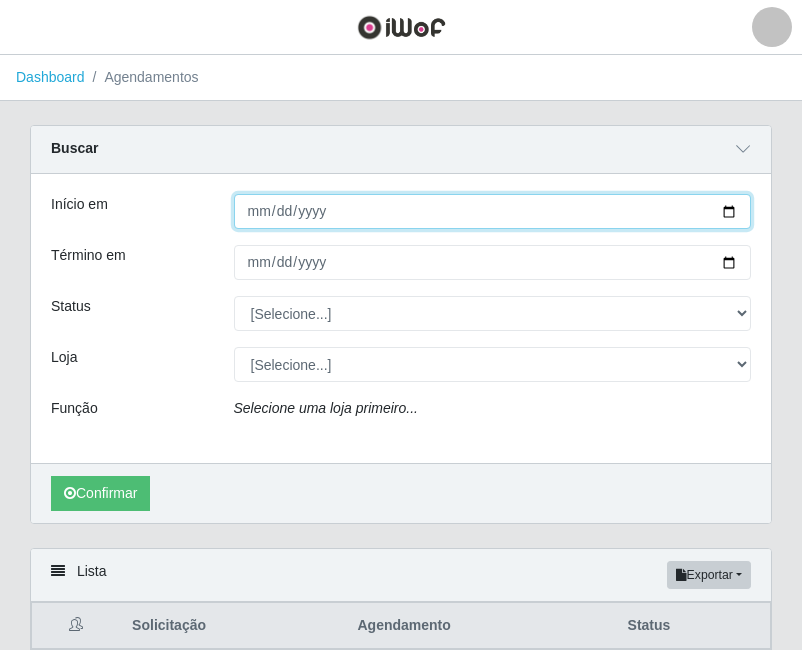click on "Início em" at bounding box center [493, 211] 